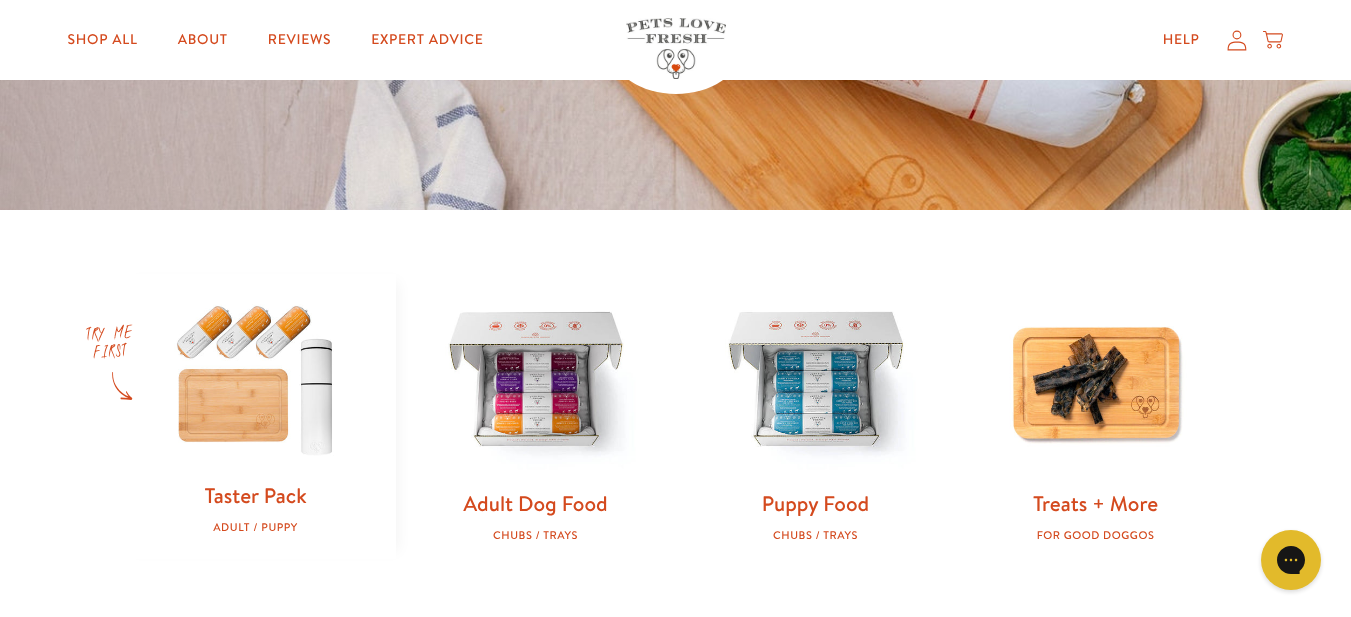 scroll, scrollTop: 500, scrollLeft: 0, axis: vertical 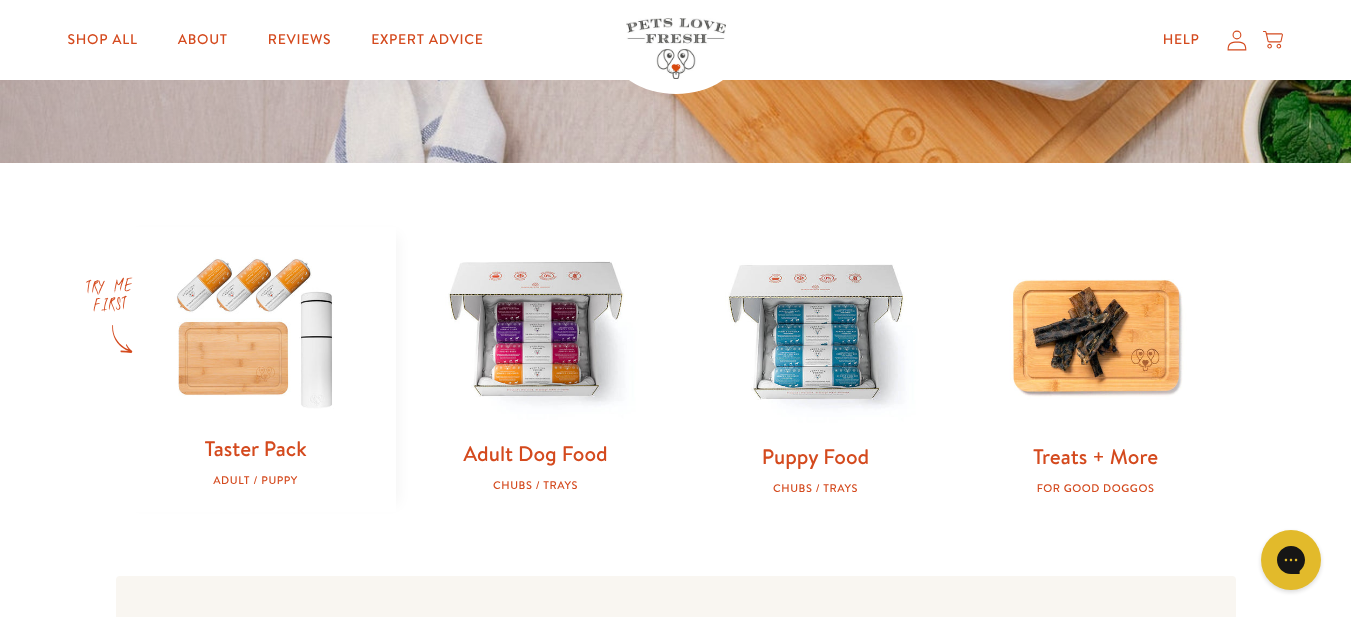 click at bounding box center [536, 332] 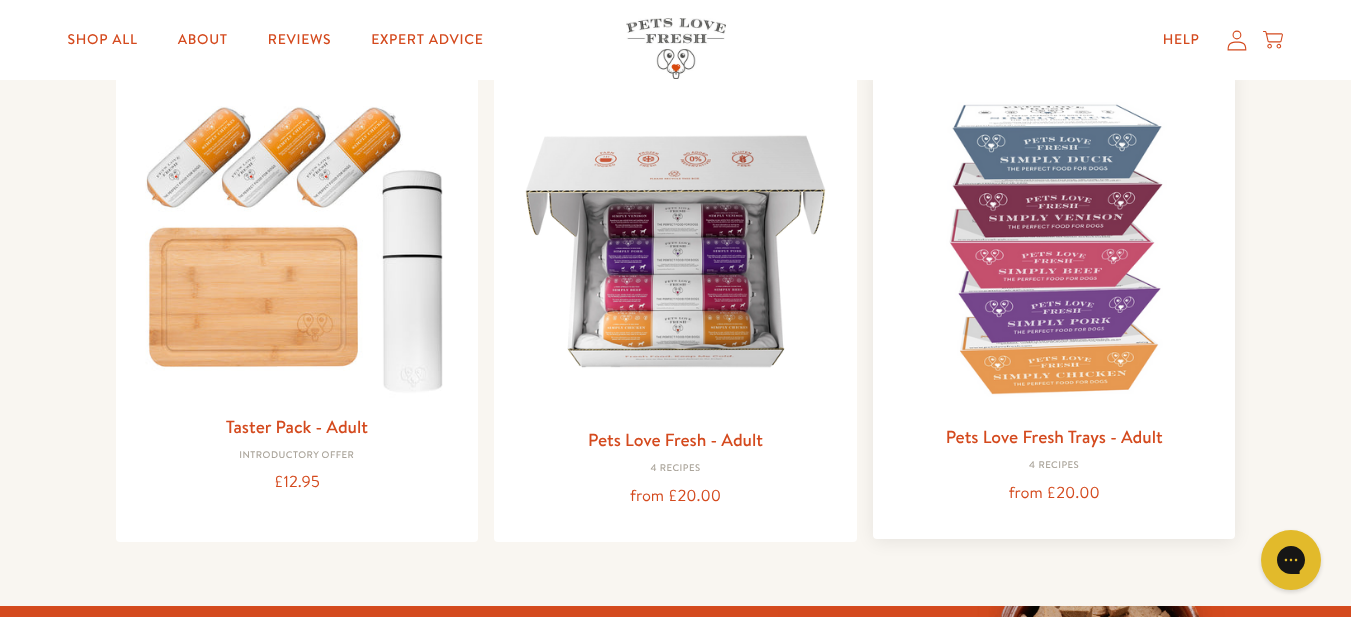 scroll, scrollTop: 200, scrollLeft: 0, axis: vertical 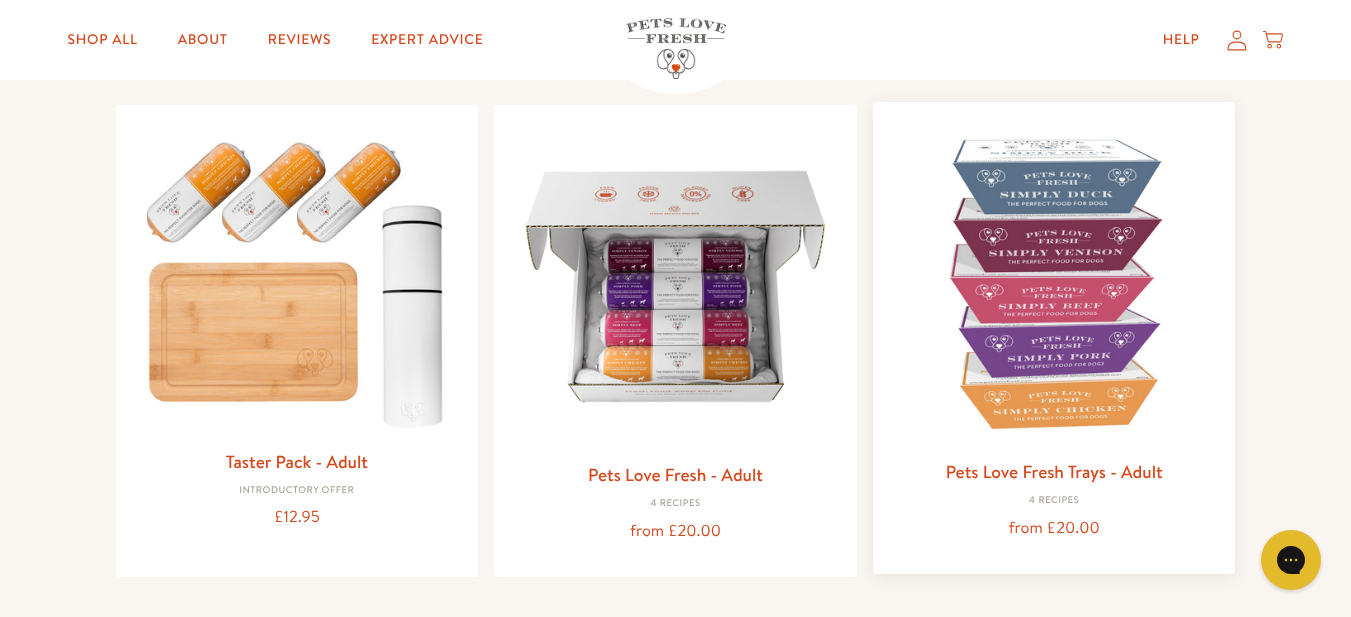 click at bounding box center (1054, 283) 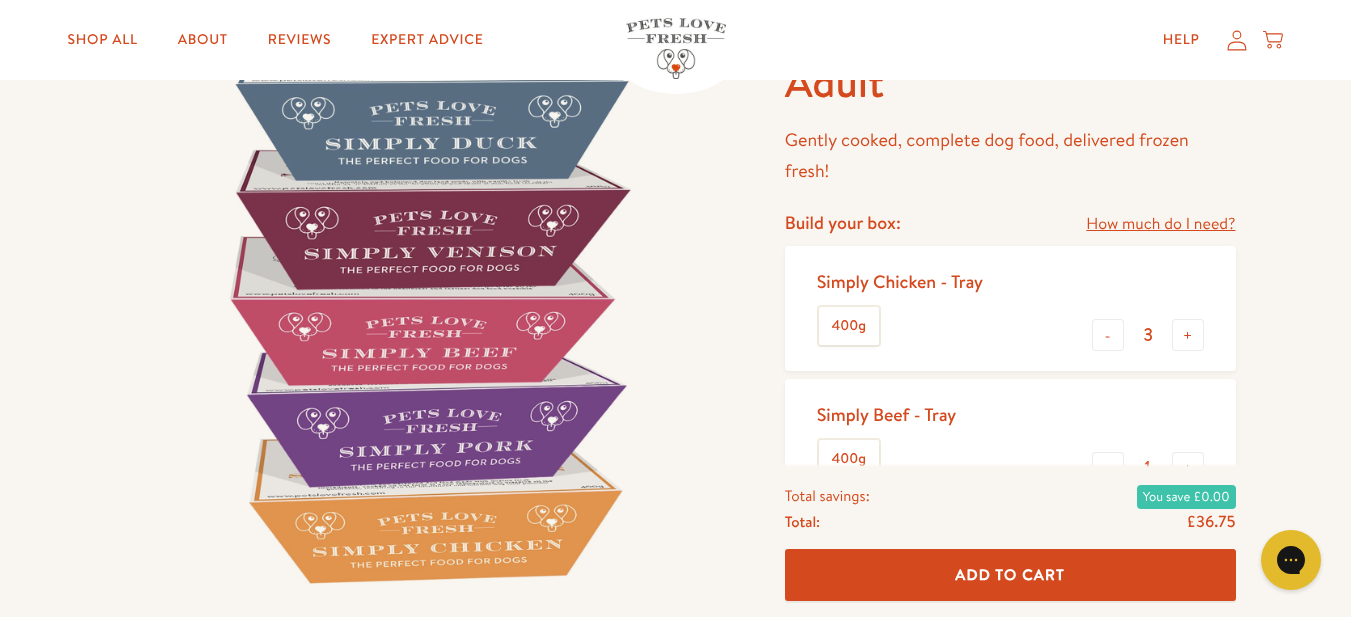 scroll, scrollTop: 300, scrollLeft: 0, axis: vertical 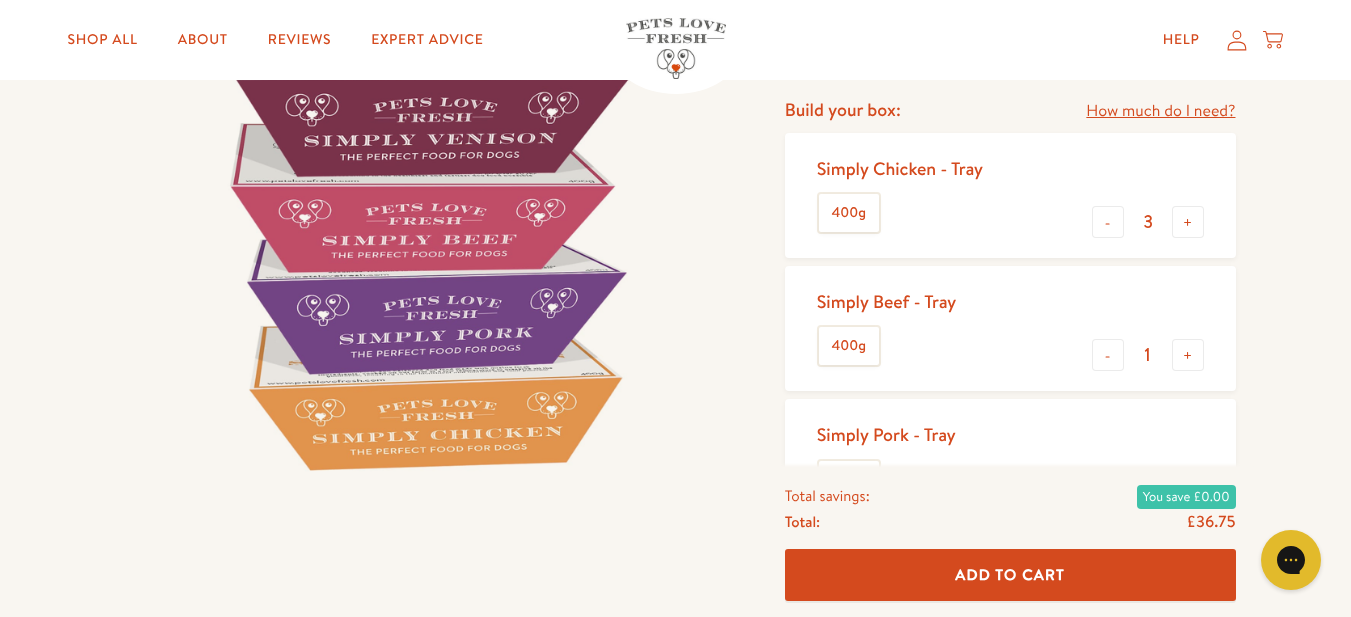 click on "How much do I need?" at bounding box center (1160, 111) 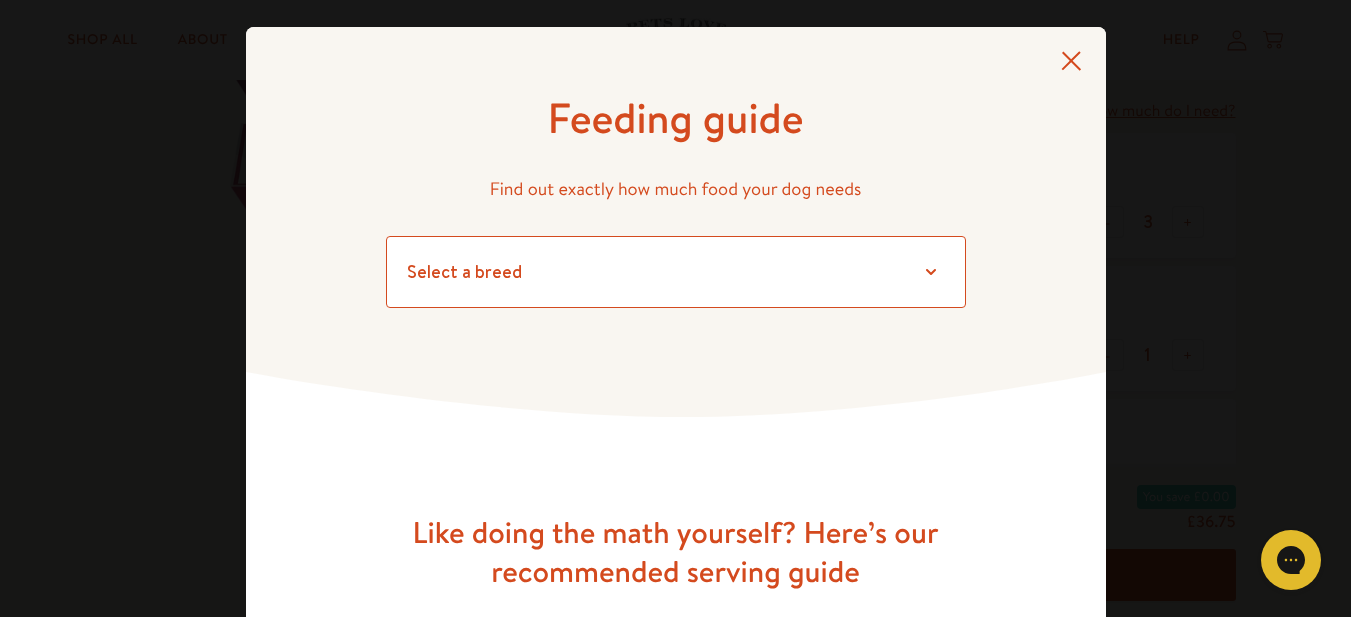 click on "Select a breed
Affenpinscher Afghan hound Airedale terrier Akita Alaskan Malamute American Staffordshire terrier American water spaniel Australian cattle dog Australian shepherd Australian terrier Basenji Basset hound Beagle Bearded collie Bedlington terrier Bernese mountain dog Bichon frise black and tan coonhound Bloodhound Border collie Border terrier Borzoi Boston terrier Bouvier des Flandres Boxer Briard Brittany Brussels griffon Bull terrier Bulldog Bullmastiff Cairn terrier Canaan dog Cavalier King Charles Spaniel Chesapeake Bay retriever Chihuahua Chinese crested Chinese shar-pei Chow chow Clumber spaniel Cocker spaniel Collie Curly-coated retriever Dachshund Dalmatian Doberman pinscher English cocker spaniel English setter English springer spaniel English toy spaniel Eskimo dog Finnish spitz Flat-coated retriever Fox terrier Foxhound French bulldog German shepherd German shorthaired pointer German wirehaired pointer Golden retriever Gordon setter Great Dane Pug" at bounding box center [676, 272] 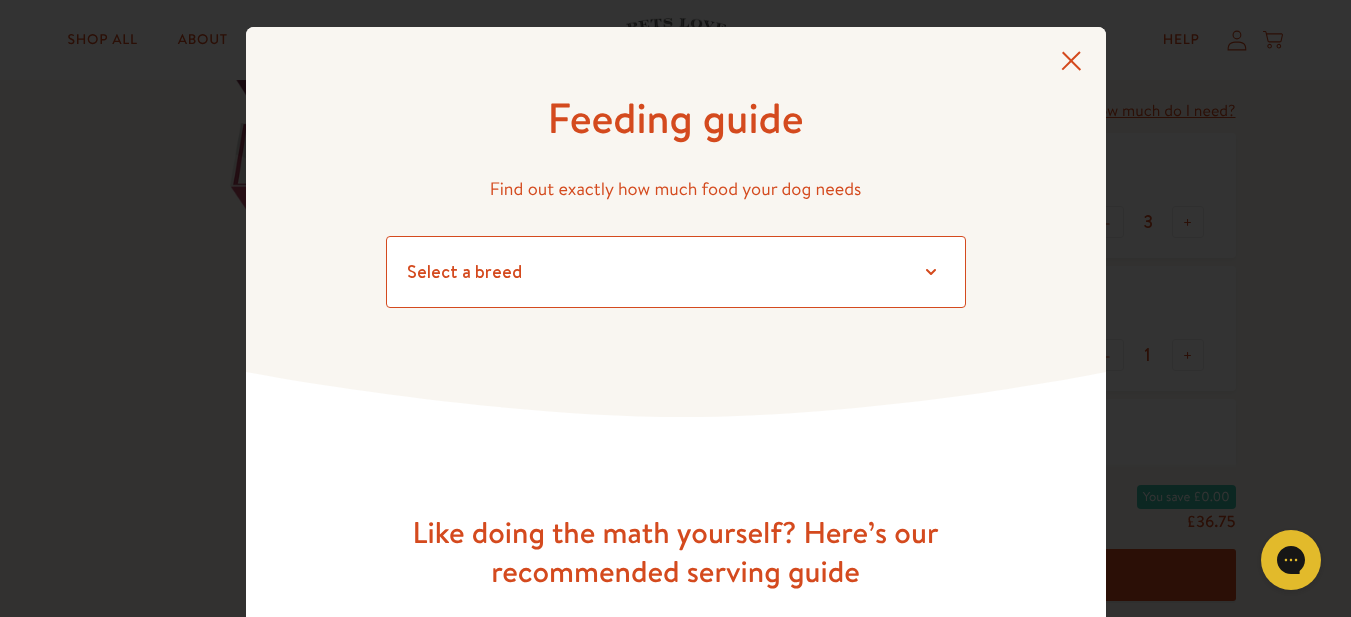 select on "12" 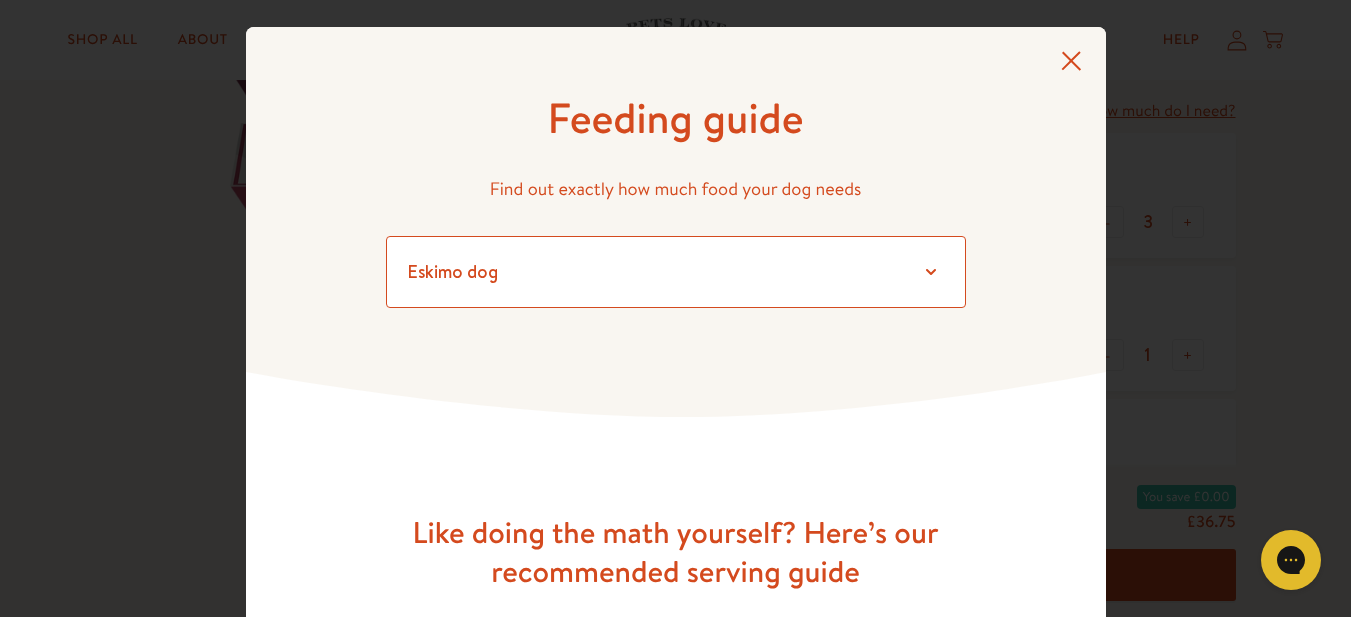 click on "Select a breed
Affenpinscher Afghan hound Airedale terrier Akita Alaskan Malamute American Staffordshire terrier American water spaniel Australian cattle dog Australian shepherd Australian terrier Basenji Basset hound Beagle Bearded collie Bedlington terrier Bernese mountain dog Bichon frise black and tan coonhound Bloodhound Border collie Border terrier Borzoi Boston terrier Bouvier des Flandres Boxer Briard Brittany Brussels griffon Bull terrier Bulldog Bullmastiff Cairn terrier Canaan dog Cavalier King Charles Spaniel Chesapeake Bay retriever Chihuahua Chinese crested Chinese shar-pei Chow chow Clumber spaniel Cocker spaniel Collie Curly-coated retriever Dachshund Dalmatian Doberman pinscher English cocker spaniel English setter English springer spaniel English toy spaniel Eskimo dog Finnish spitz Flat-coated retriever Fox terrier Foxhound French bulldog German shepherd German shorthaired pointer German wirehaired pointer Golden retriever Gordon setter Great Dane Pug" at bounding box center (676, 272) 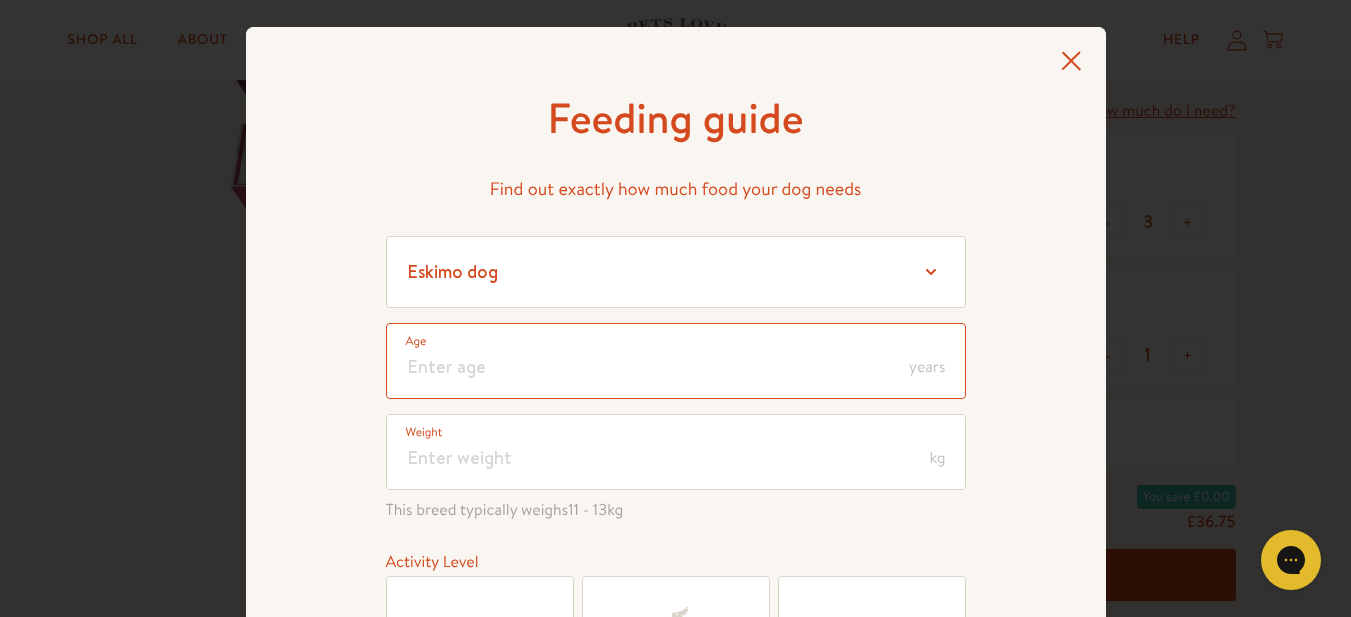 click at bounding box center (676, 361) 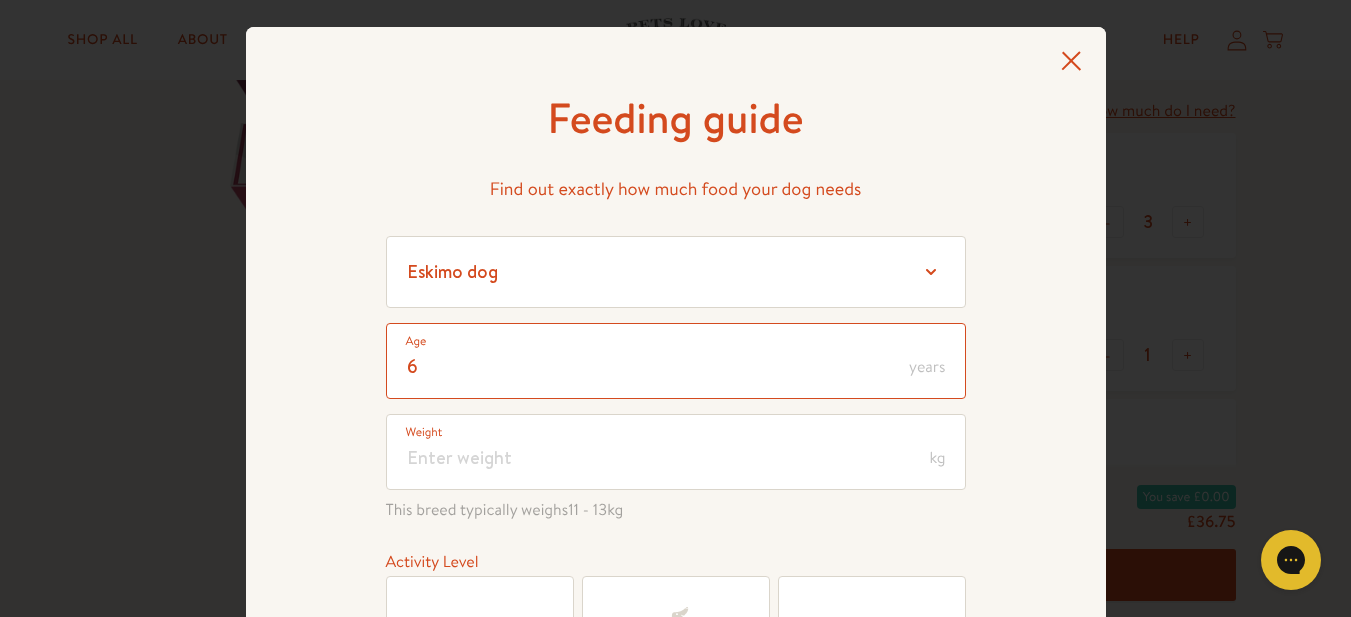 type on "6" 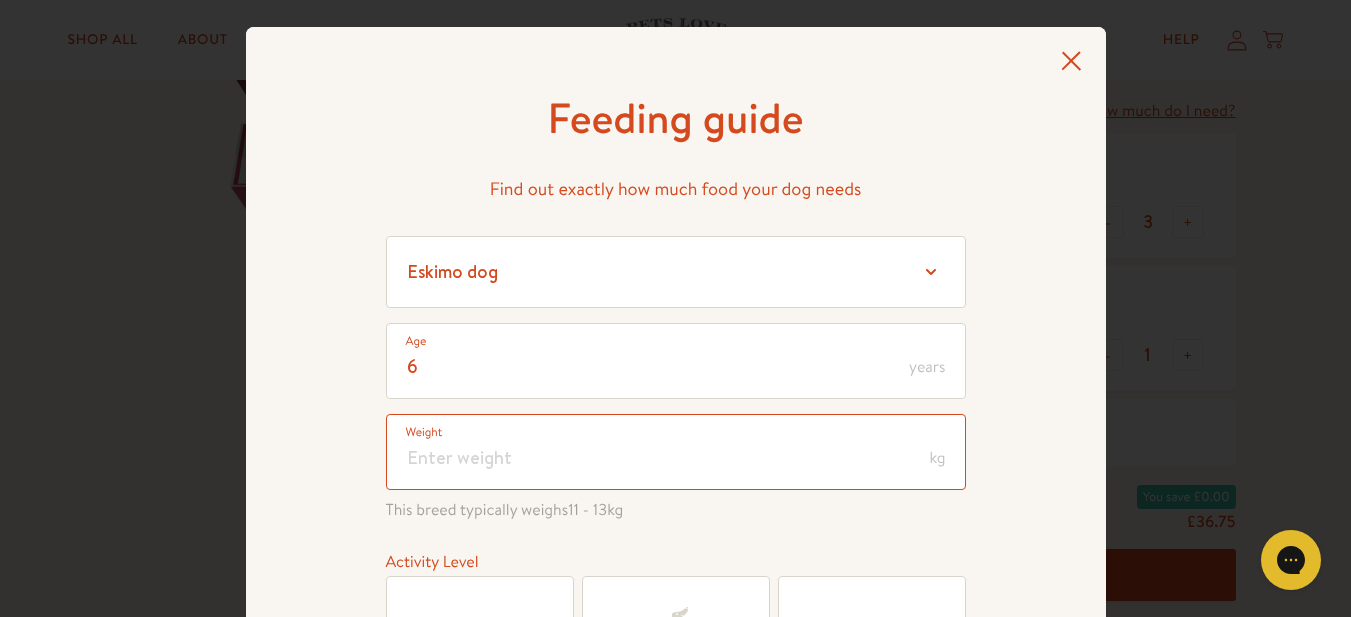 click at bounding box center (676, 452) 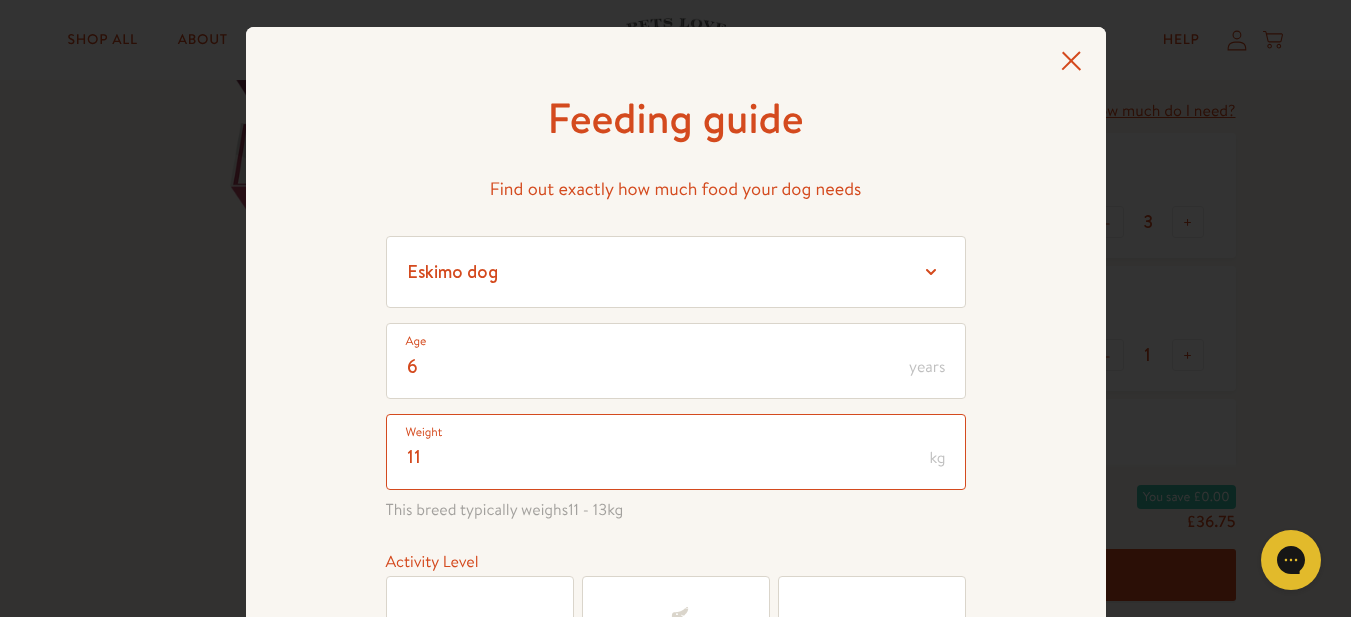 scroll, scrollTop: 0, scrollLeft: 0, axis: both 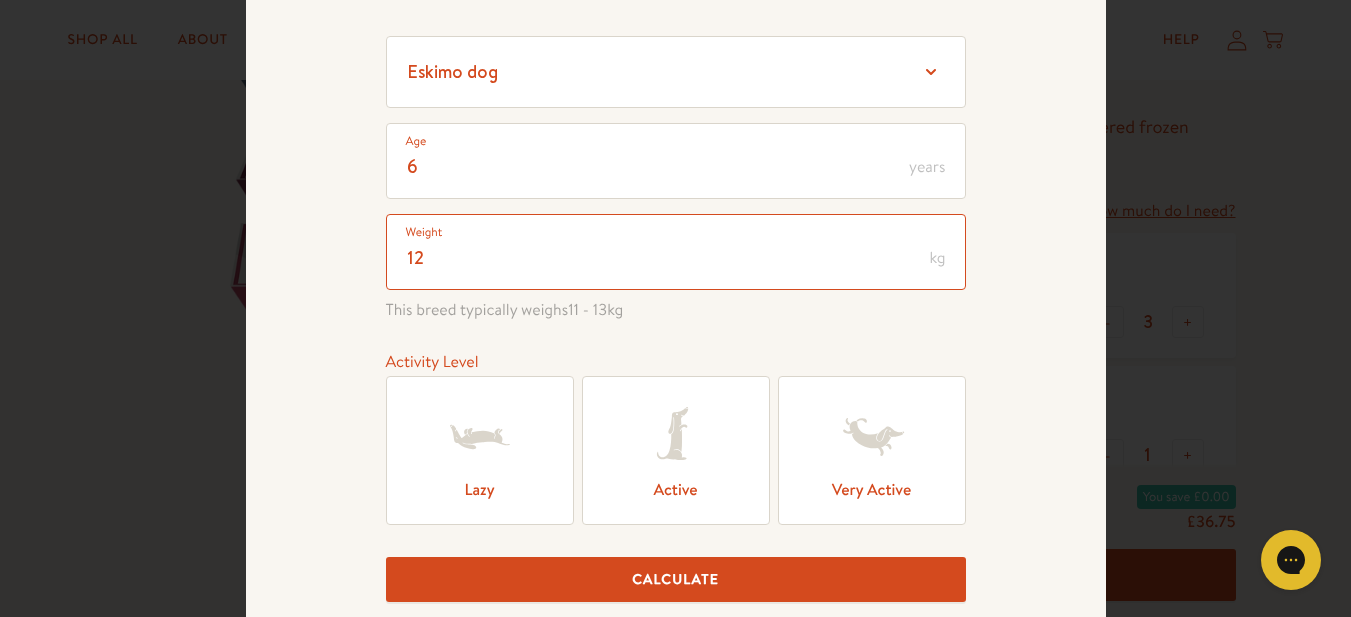 type on "12" 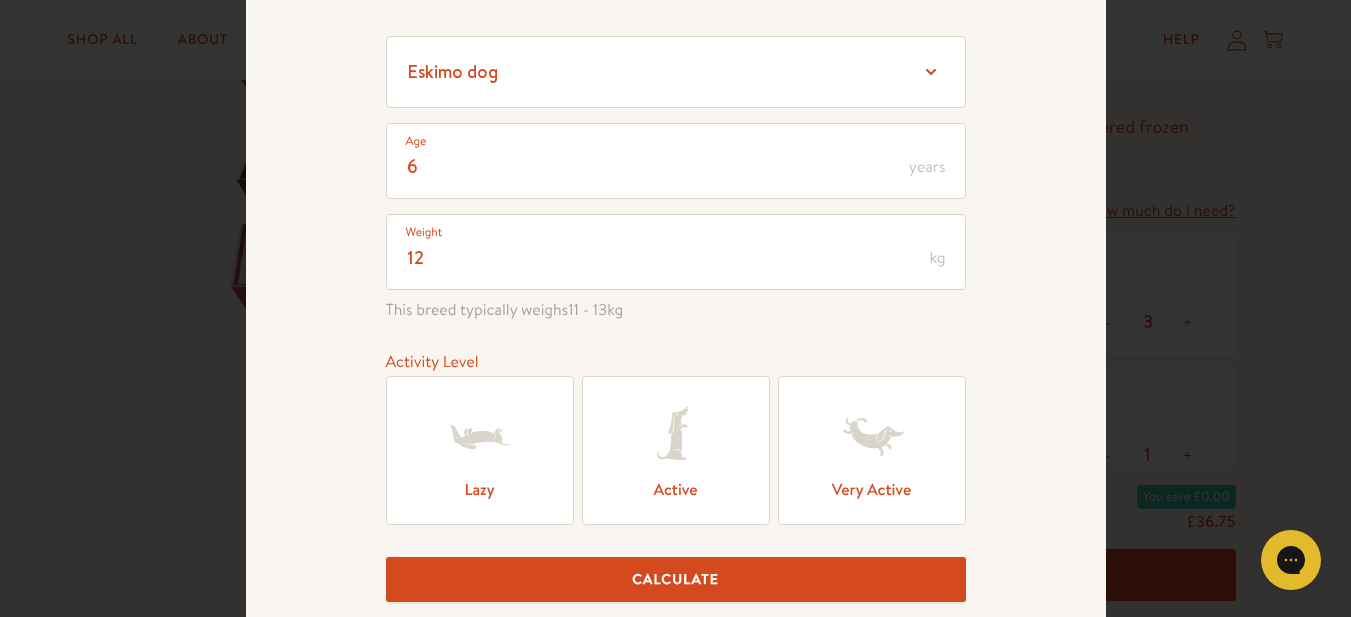 click 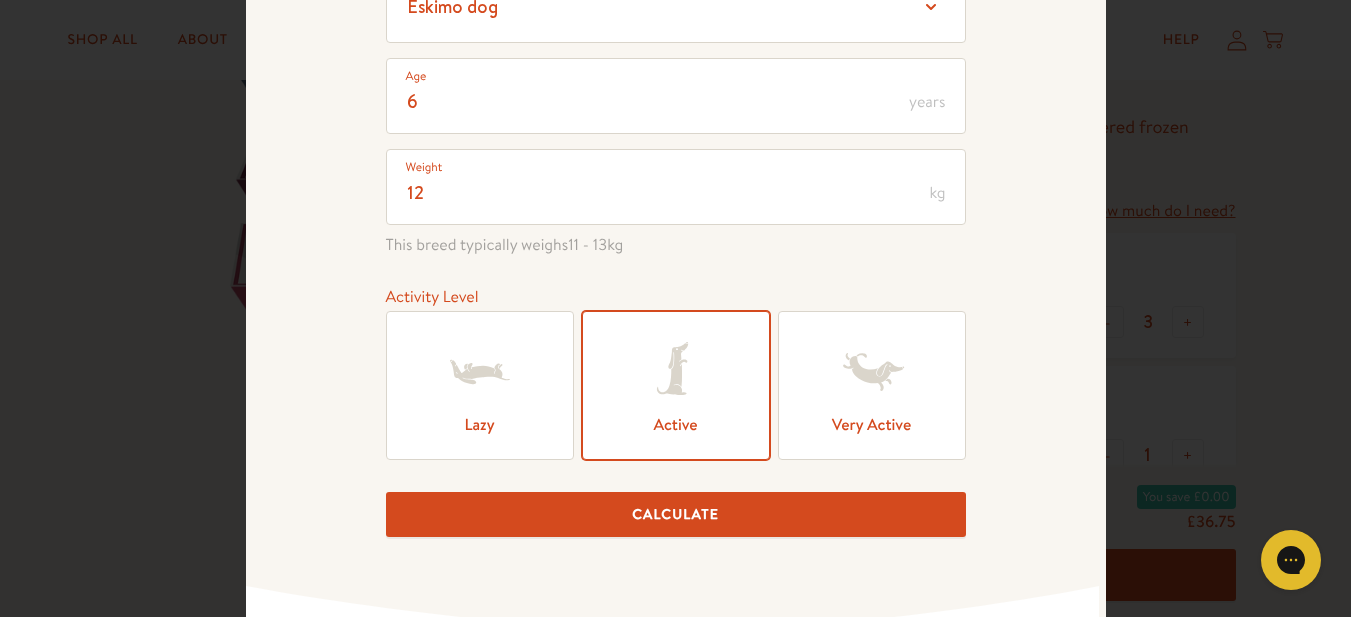 scroll, scrollTop: 300, scrollLeft: 0, axis: vertical 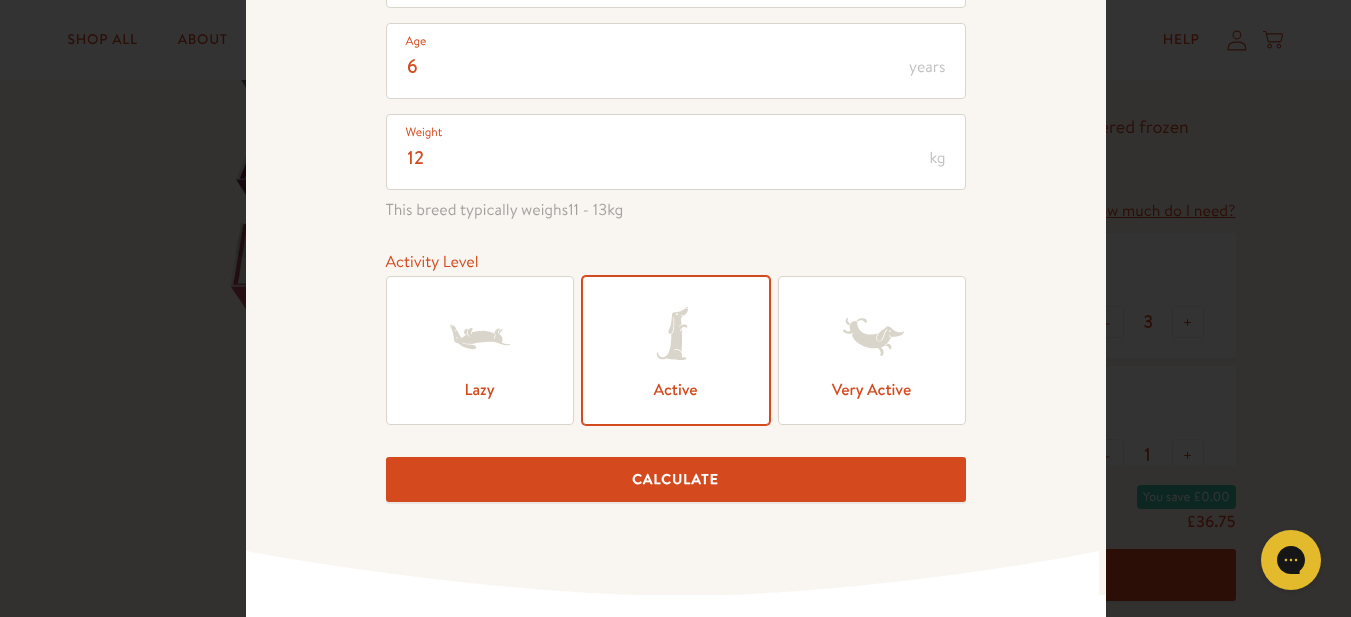 click on "Calculate" at bounding box center [676, 479] 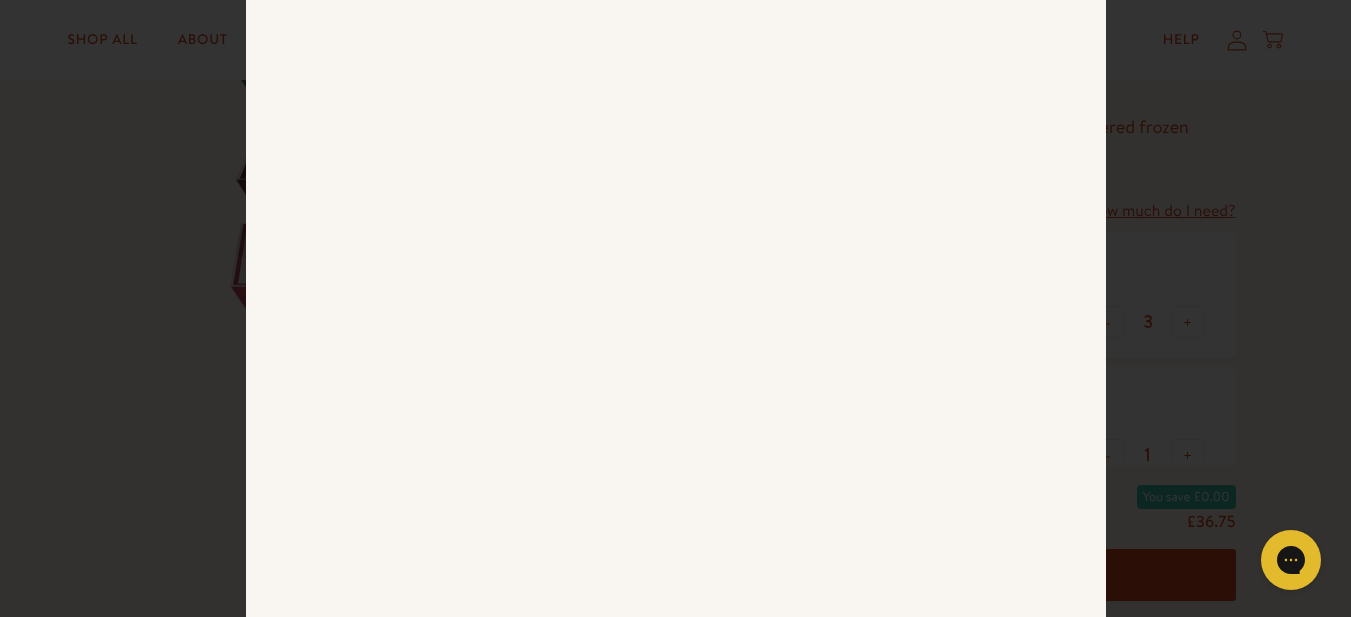 scroll, scrollTop: 1001, scrollLeft: 0, axis: vertical 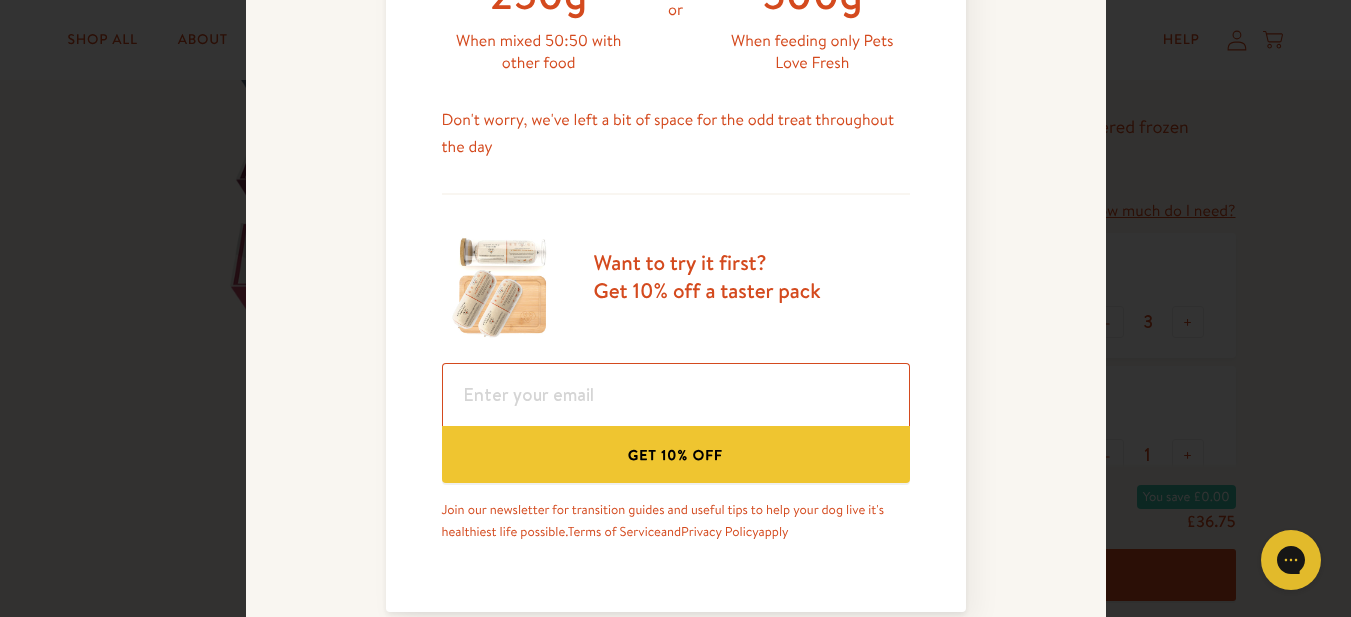 click at bounding box center [676, 394] 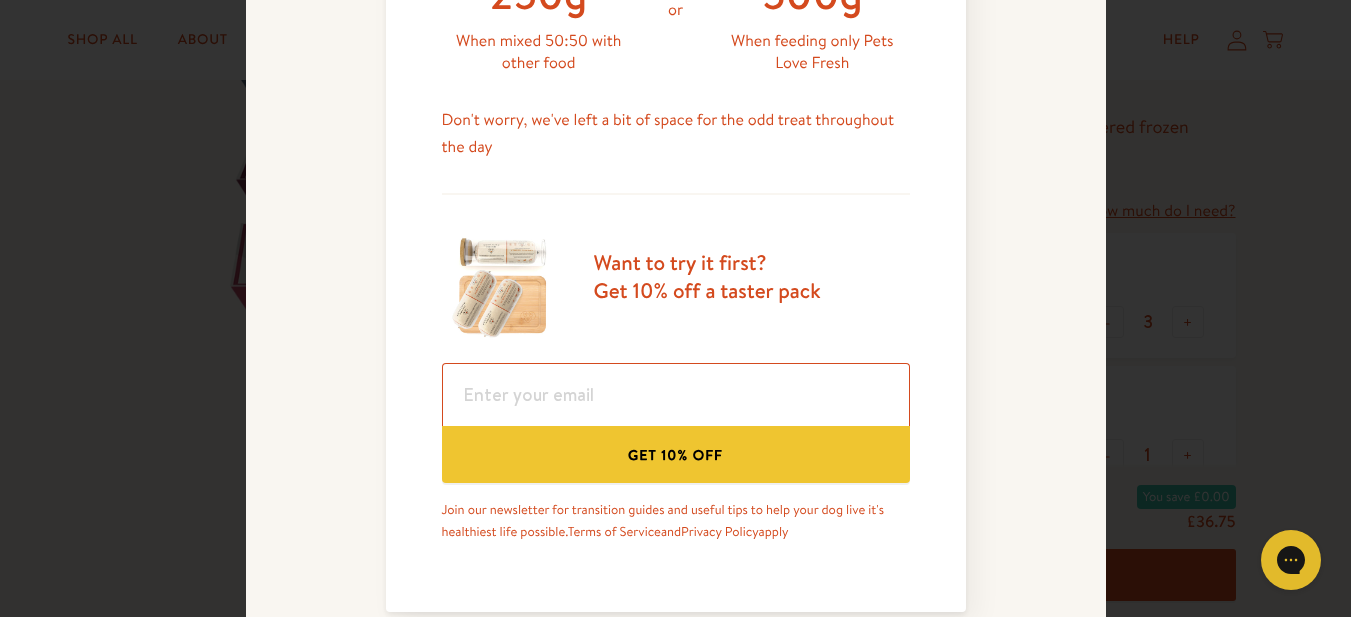 type on "oldnag72@gmail.com" 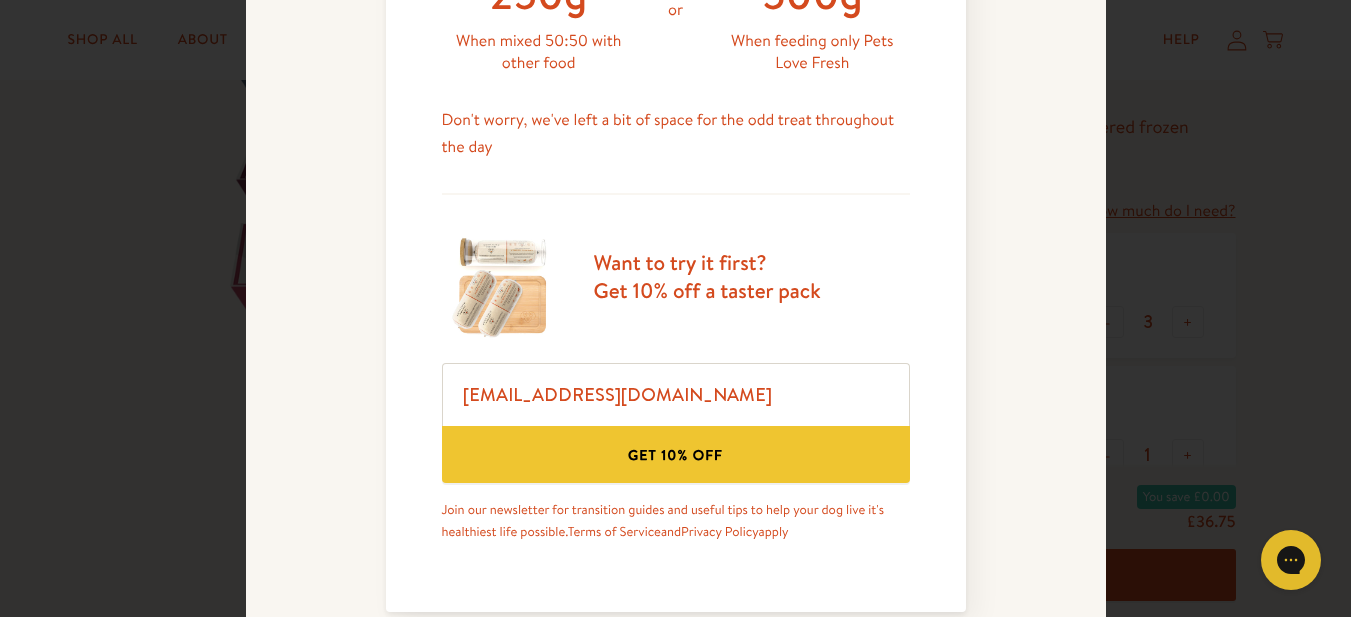 click on "Get 10% off" at bounding box center [676, 454] 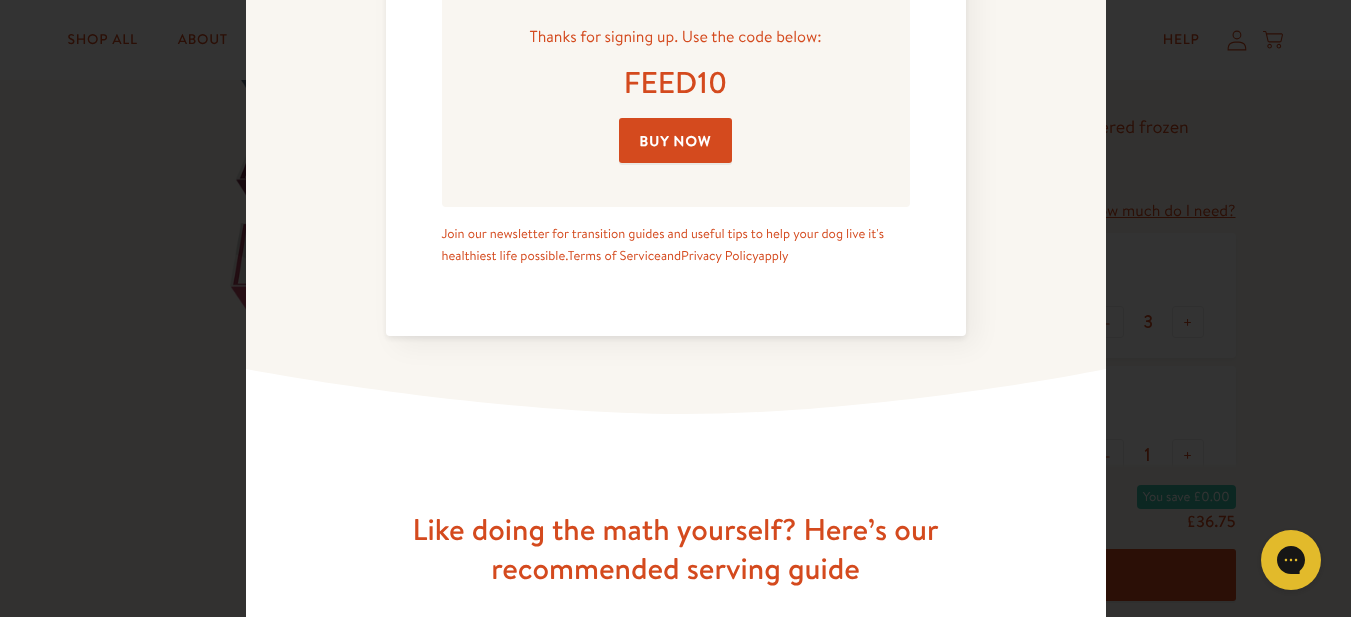 scroll, scrollTop: 1349, scrollLeft: 0, axis: vertical 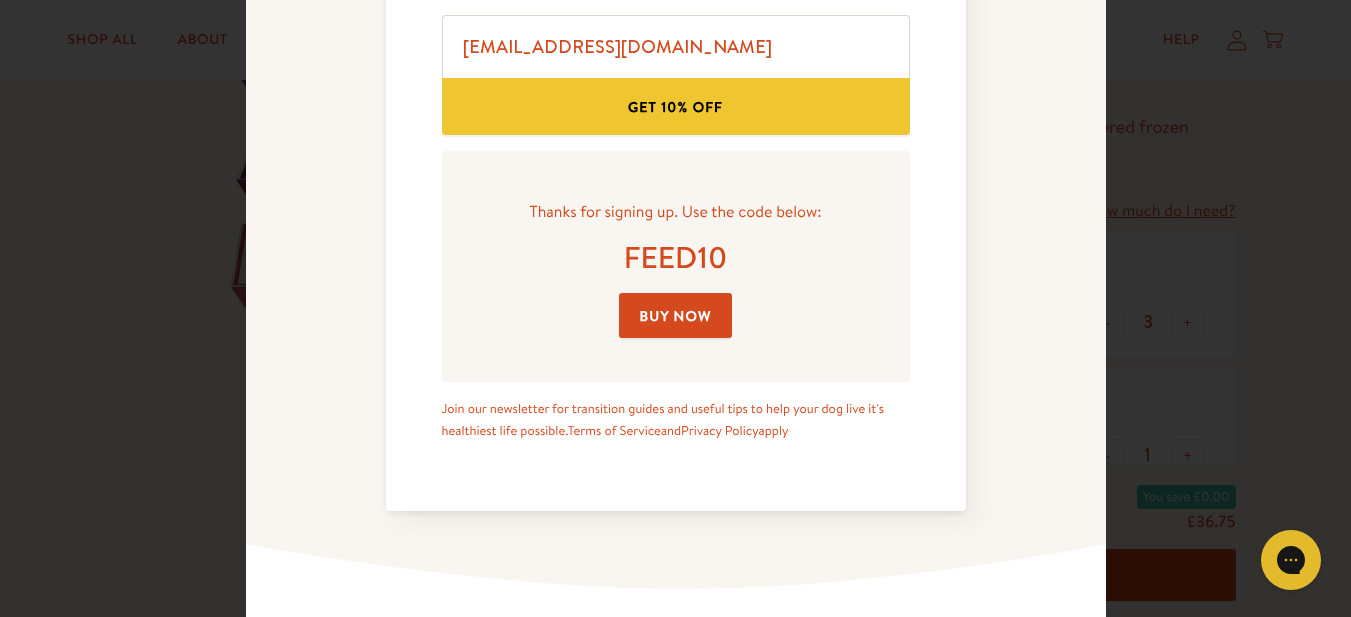 click on "Buy Now" at bounding box center [676, 315] 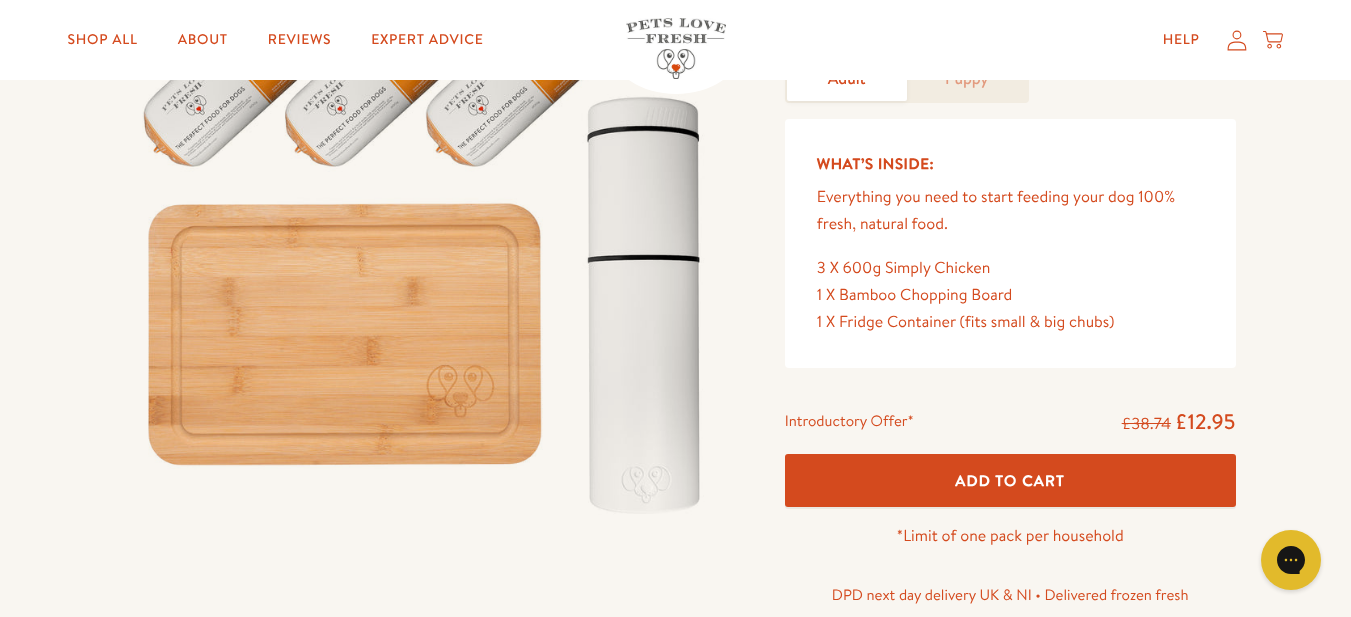 scroll, scrollTop: 200, scrollLeft: 0, axis: vertical 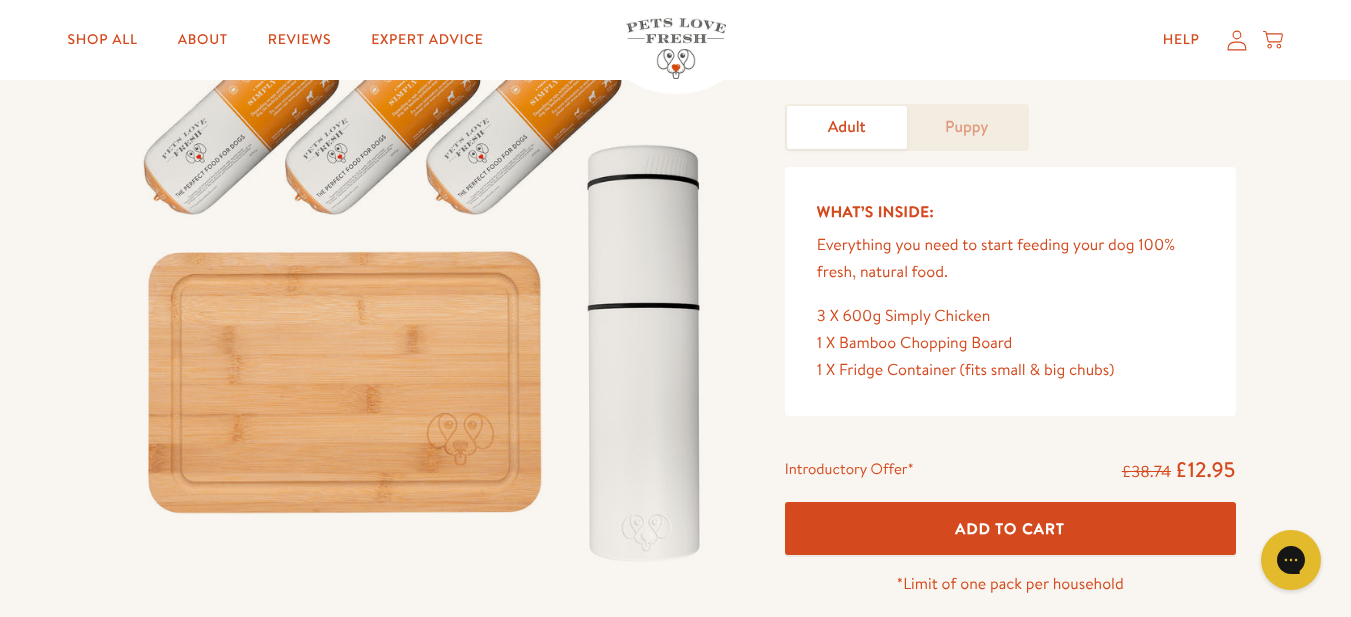 click on "Add To Cart" at bounding box center [1010, 528] 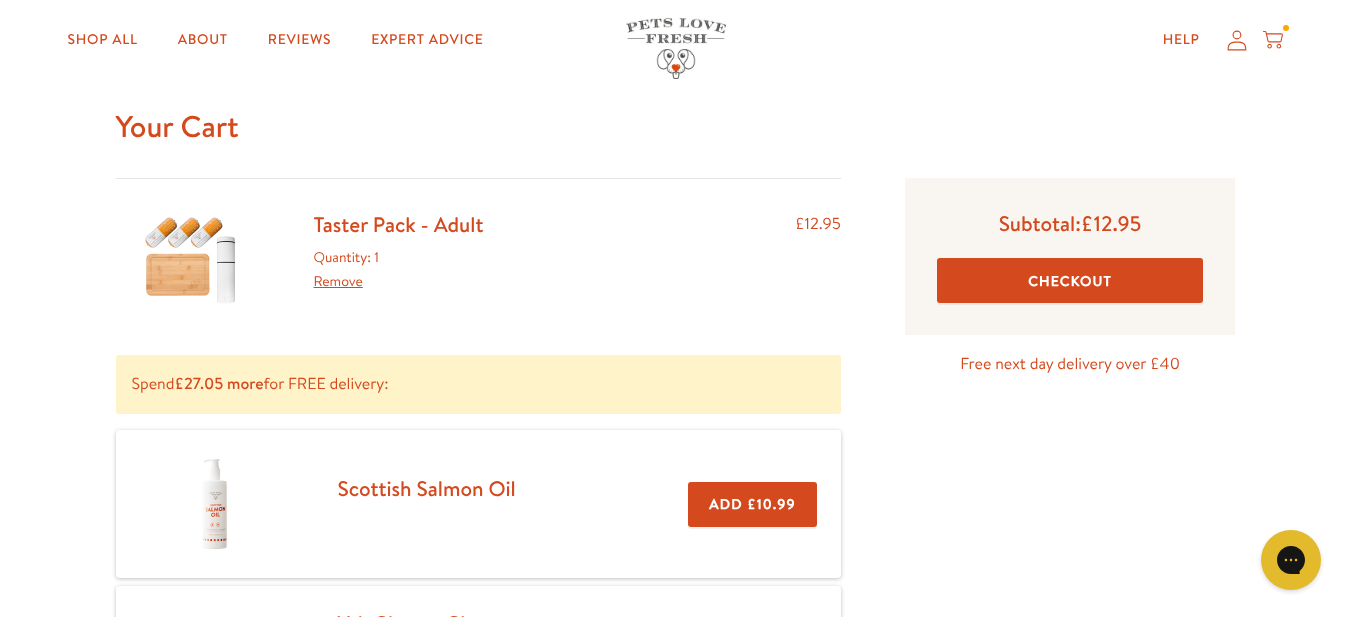 scroll, scrollTop: 0, scrollLeft: 0, axis: both 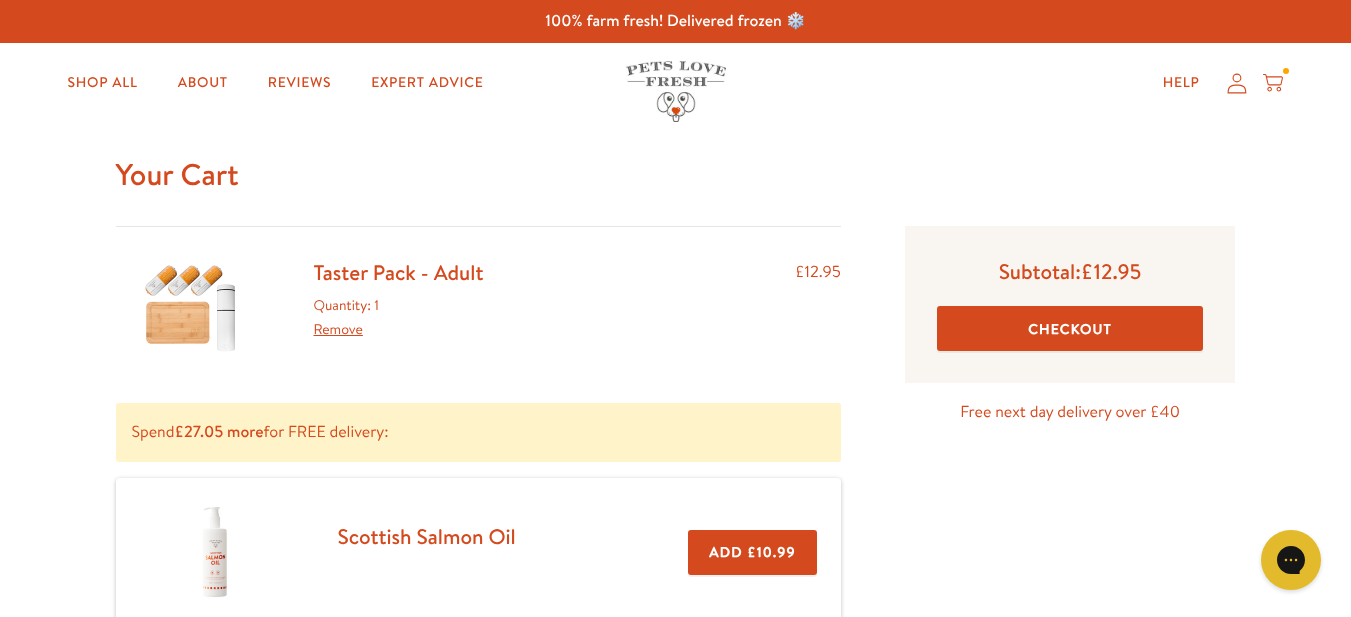 click on "Checkout" at bounding box center (1070, 328) 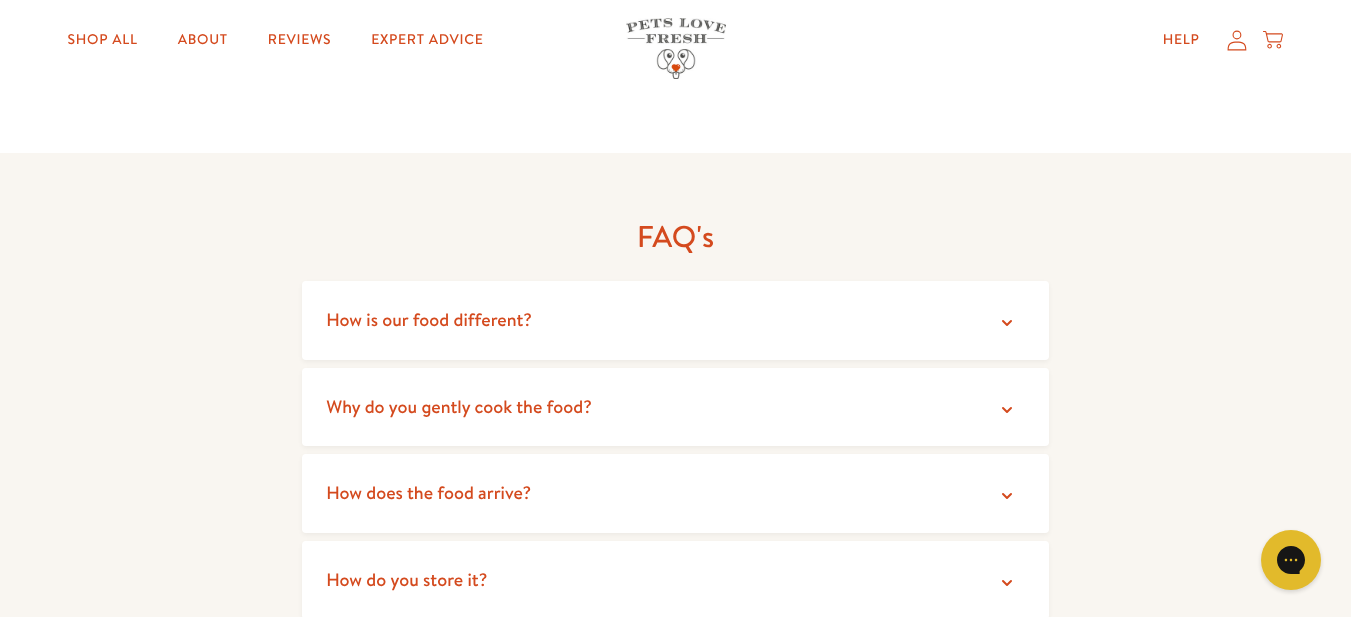 scroll, scrollTop: 3400, scrollLeft: 0, axis: vertical 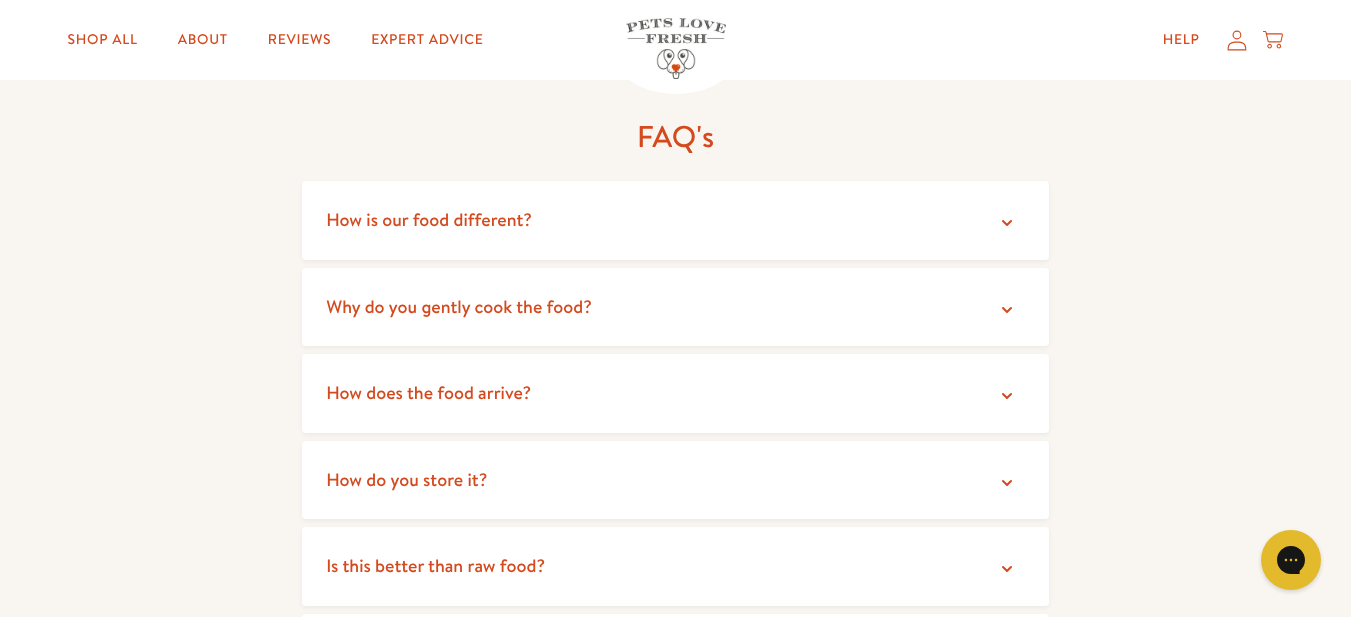 click on "How does the food arrive?" at bounding box center (428, 392) 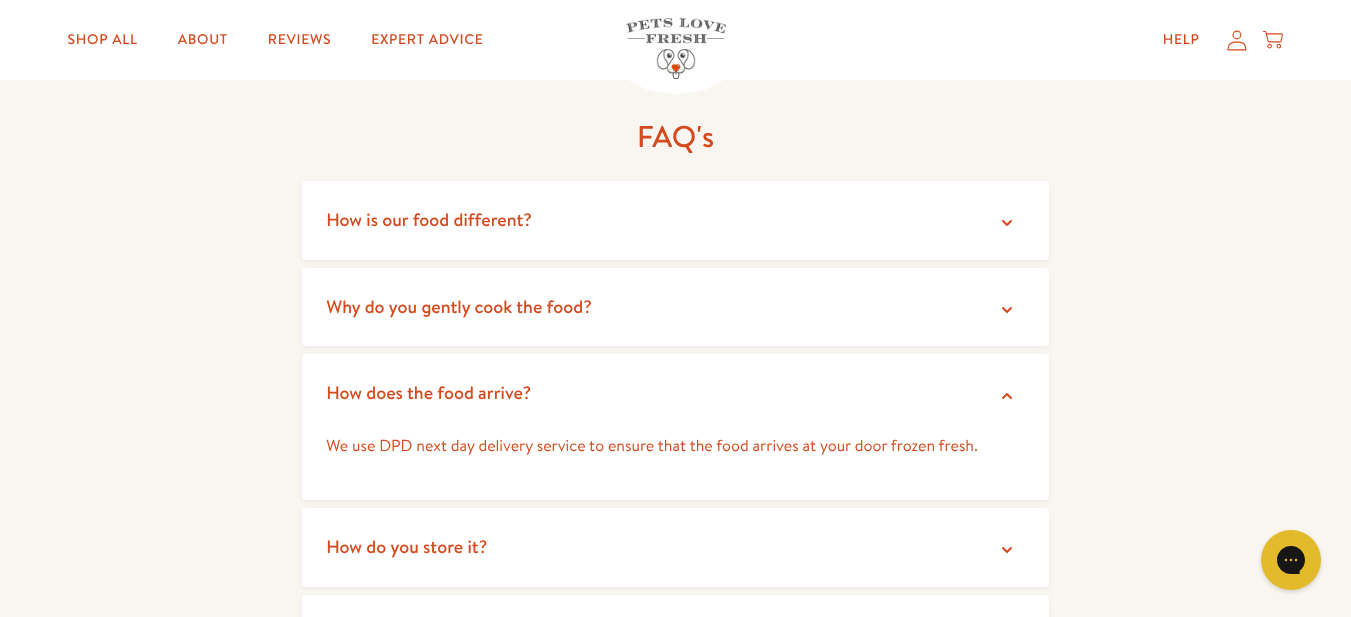 click on "How do you store it?" at bounding box center [406, 546] 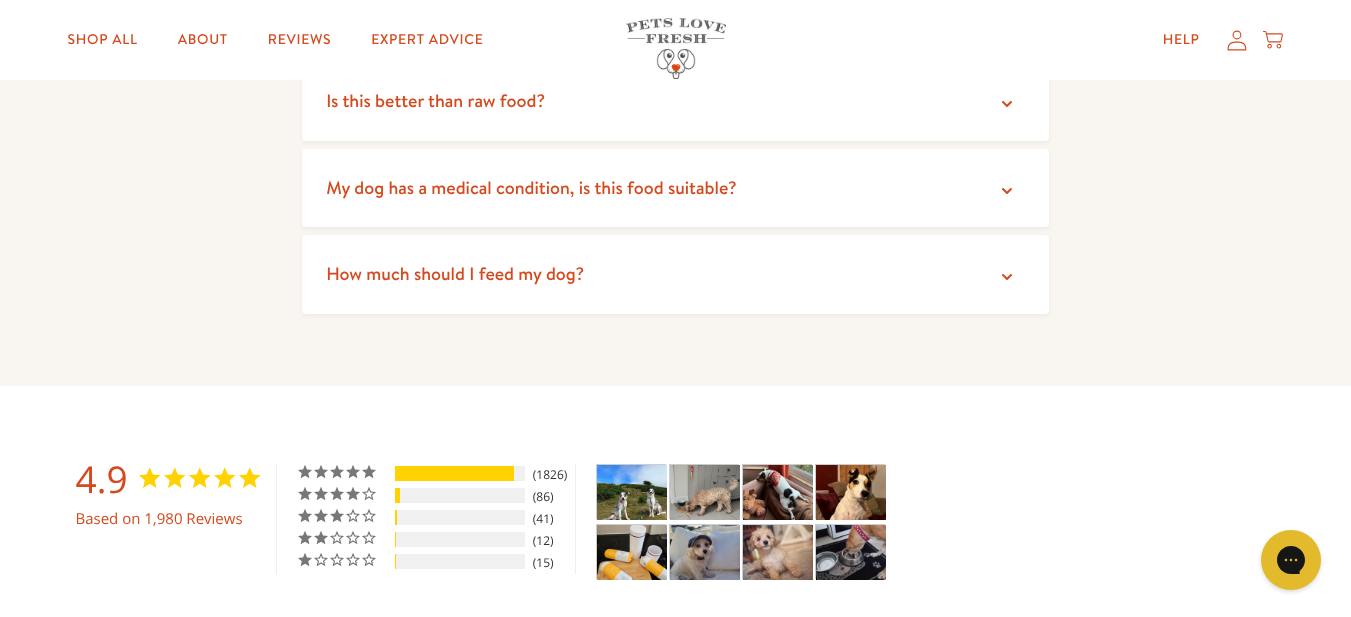 scroll, scrollTop: 4000, scrollLeft: 0, axis: vertical 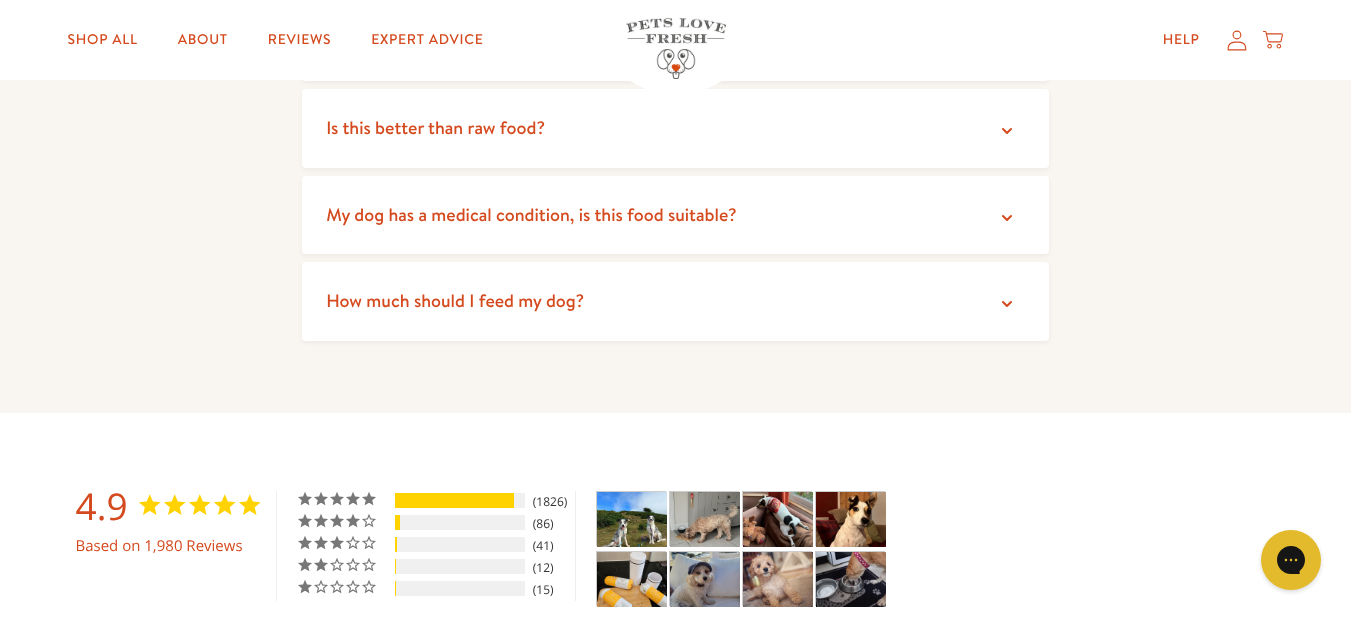 click on "How much should I feed my dog?" at bounding box center [675, 301] 